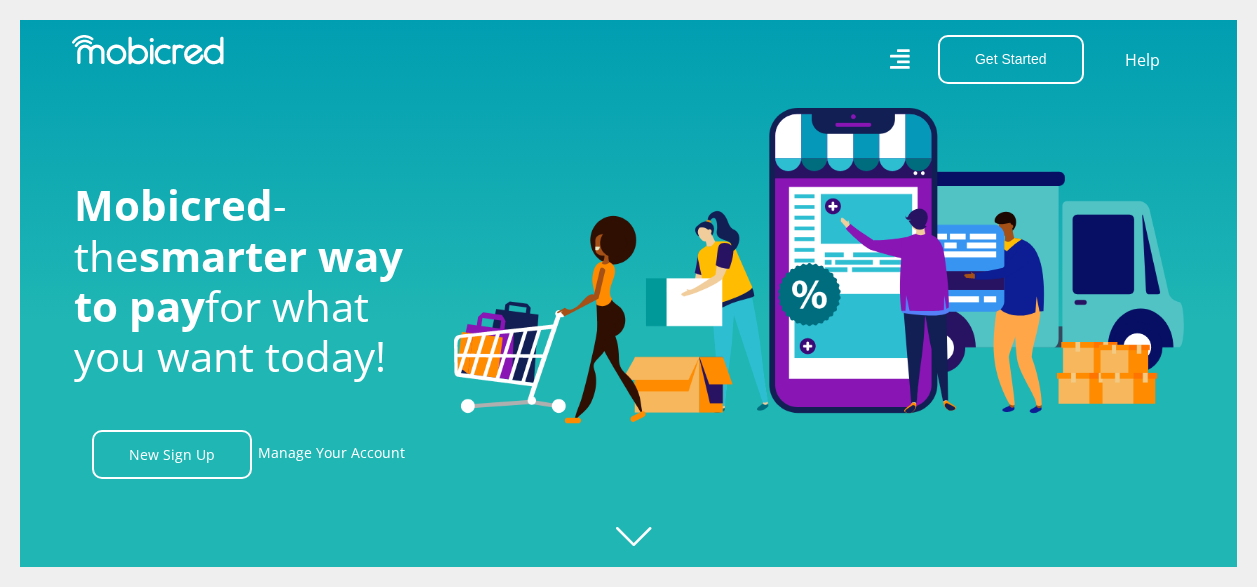 scroll, scrollTop: 0, scrollLeft: 0, axis: both 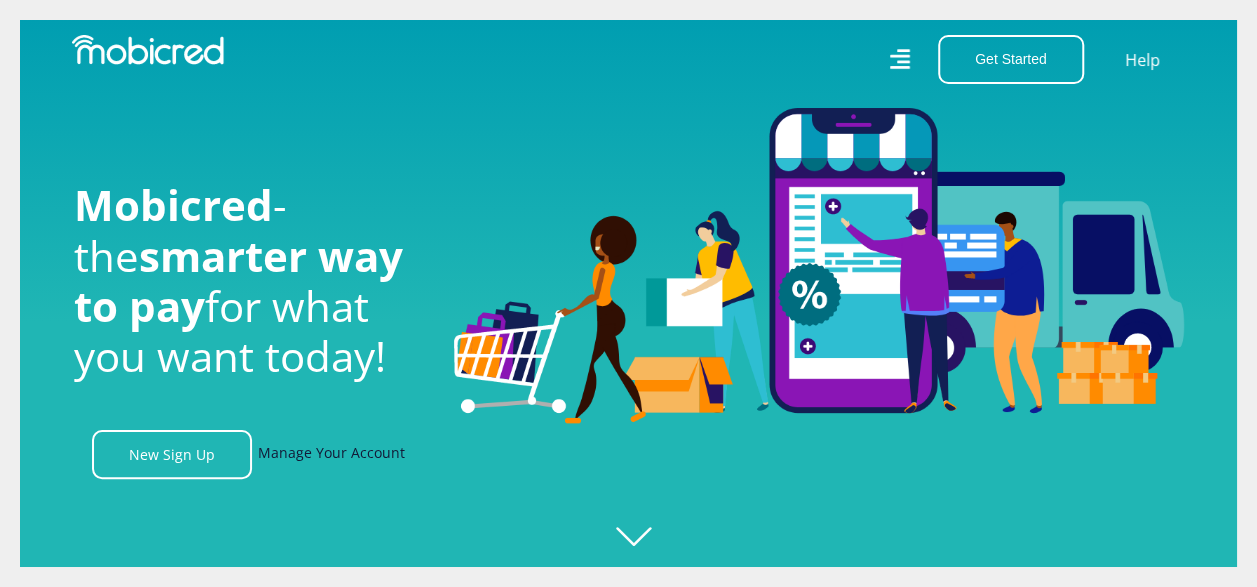 click on "Manage Your Account" at bounding box center (331, 454) 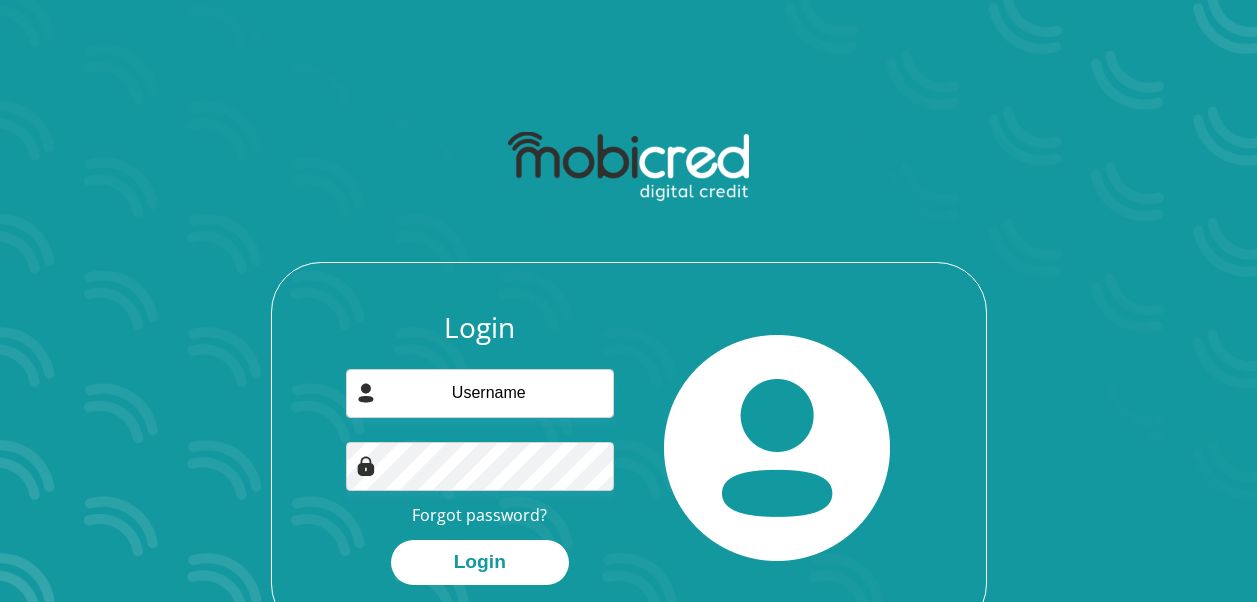 scroll, scrollTop: 0, scrollLeft: 0, axis: both 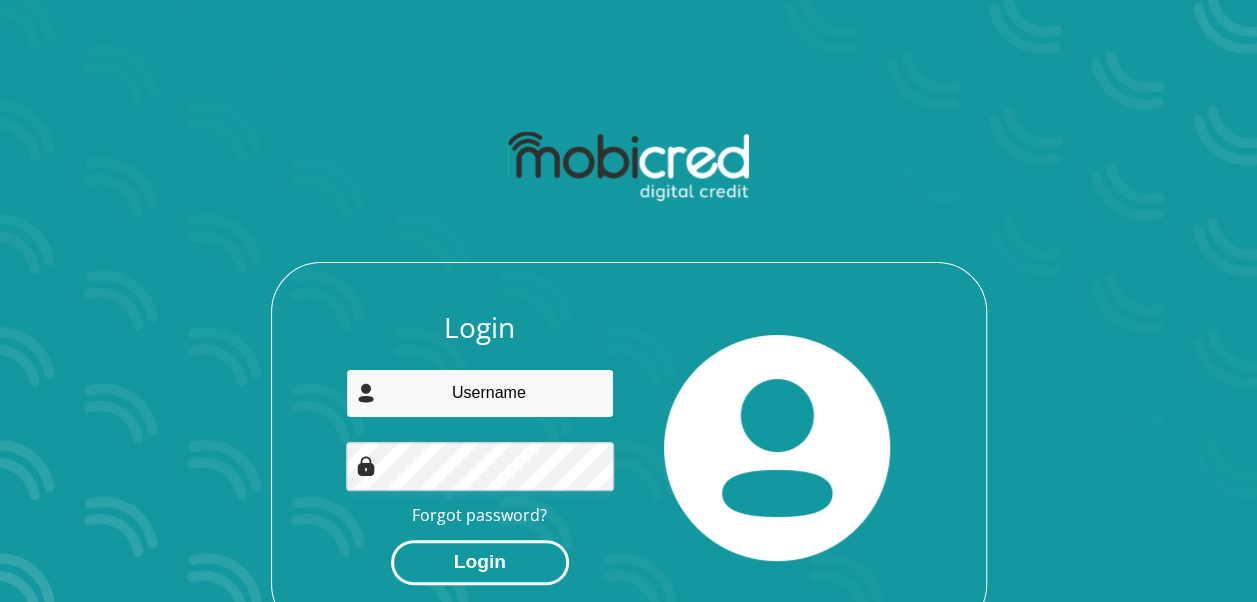 type on "samashaba@yahoo.com" 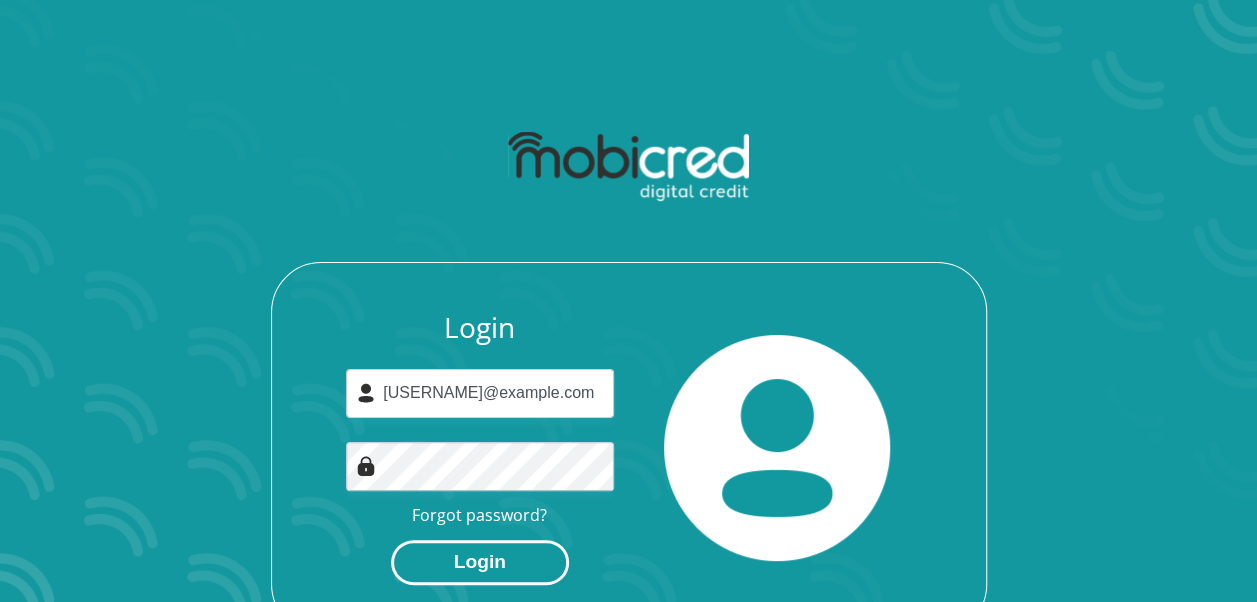 click on "Login" at bounding box center [480, 562] 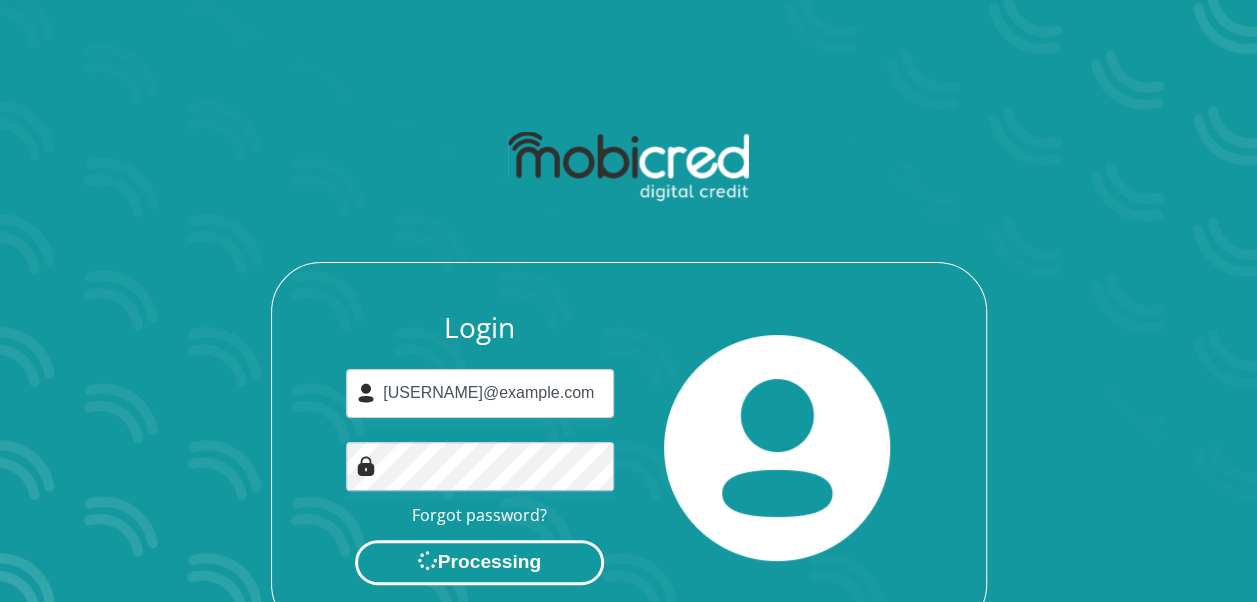 scroll, scrollTop: 0, scrollLeft: 0, axis: both 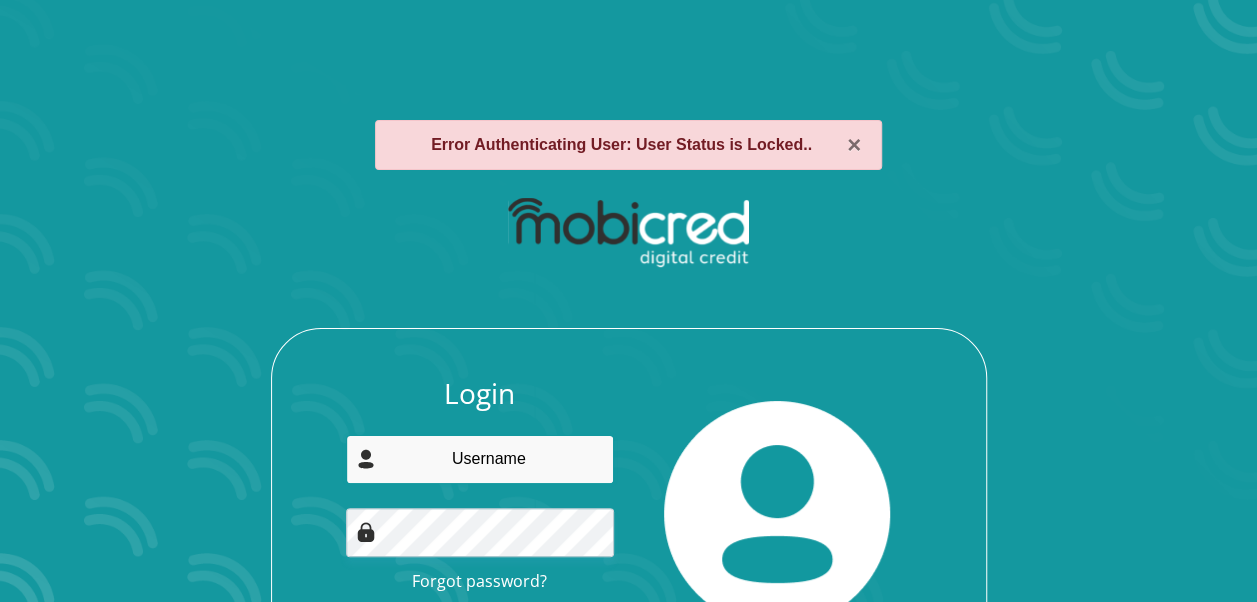 type on "[EMAIL]" 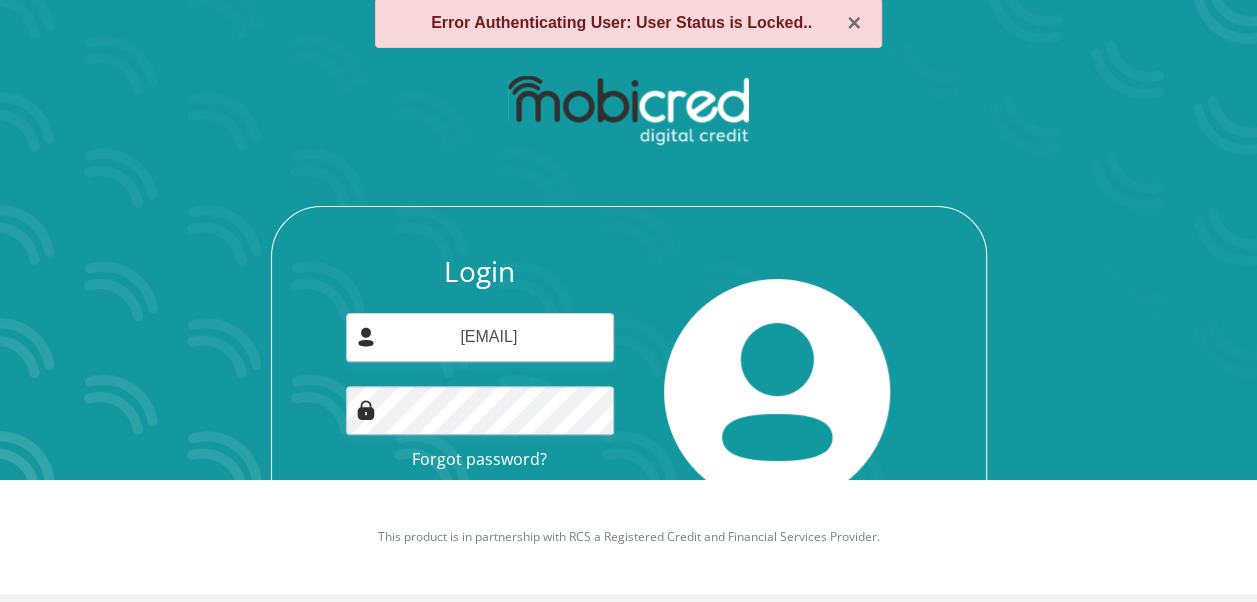 scroll, scrollTop: 143, scrollLeft: 0, axis: vertical 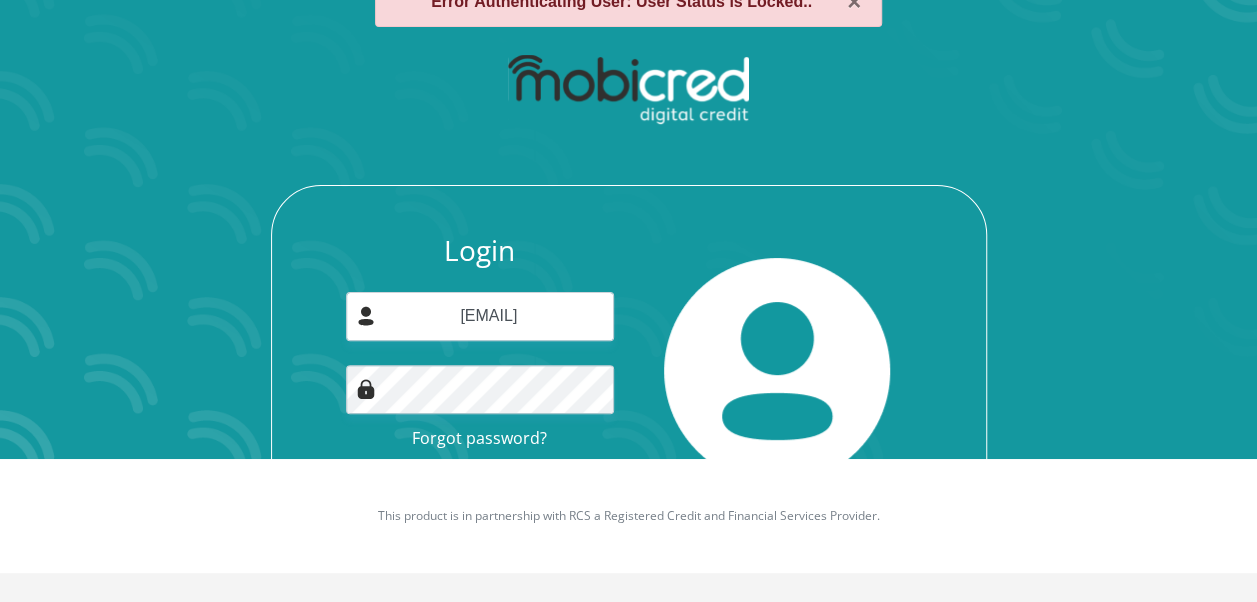click at bounding box center (777, 371) 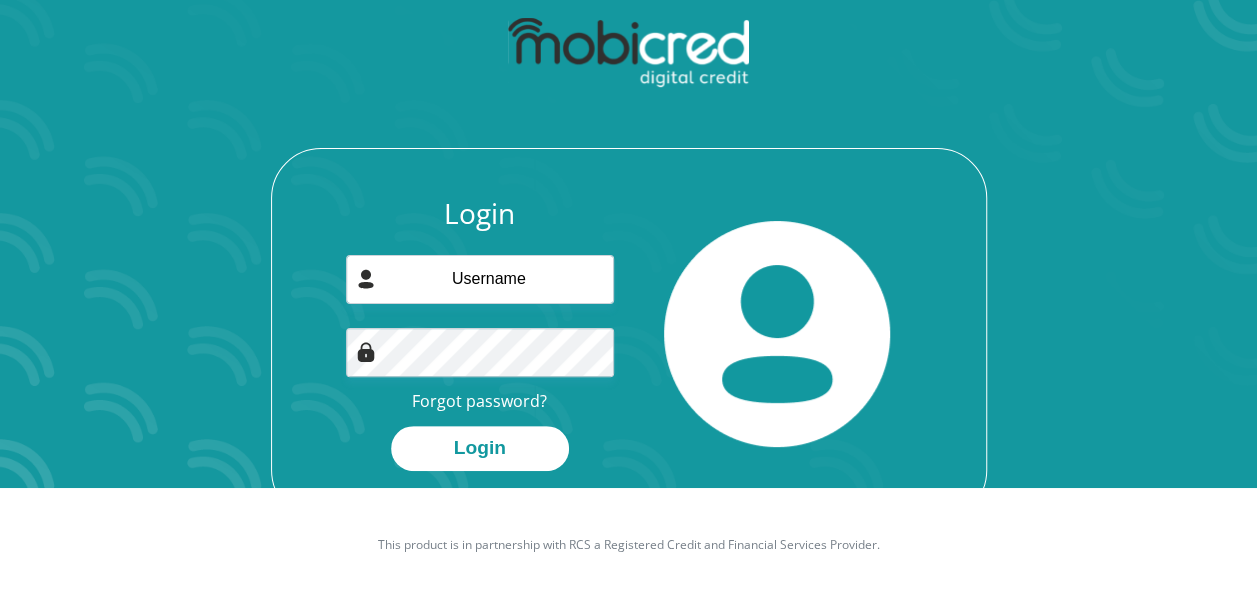 scroll, scrollTop: 114, scrollLeft: 0, axis: vertical 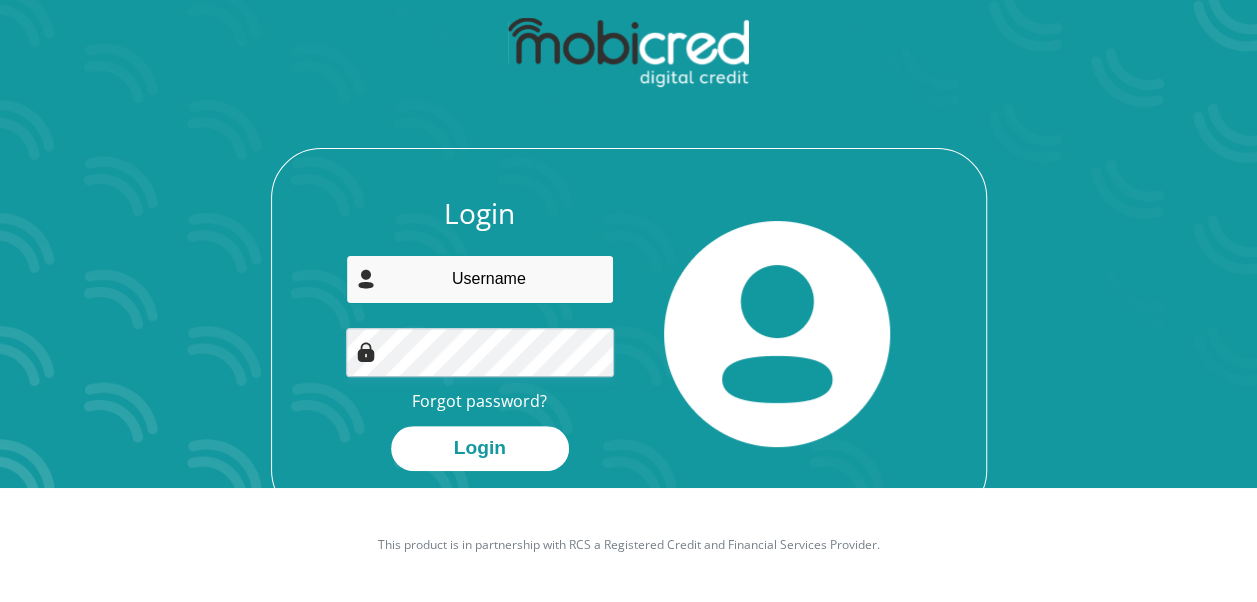 type on "[EMAIL]" 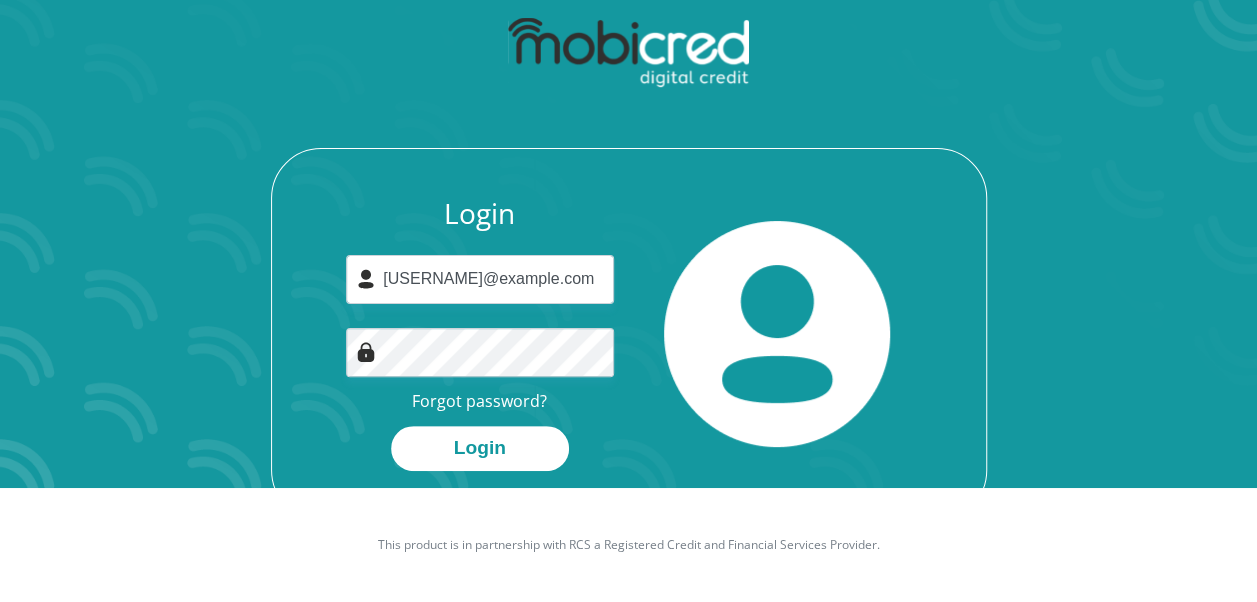 click at bounding box center [777, 334] 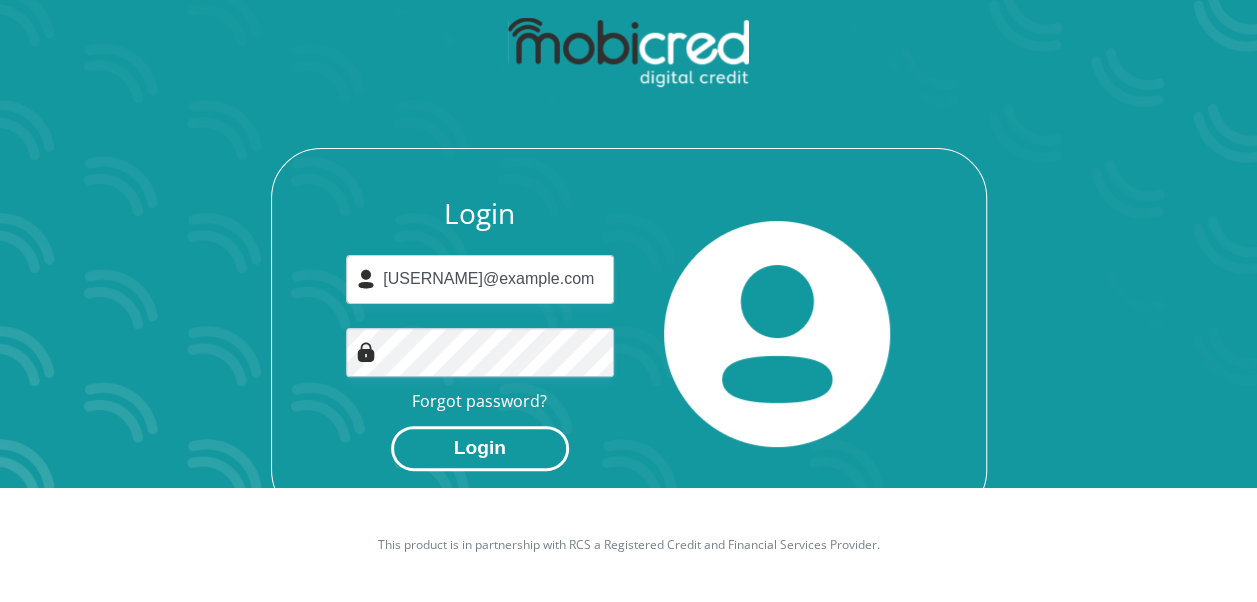 click on "Login" at bounding box center (480, 448) 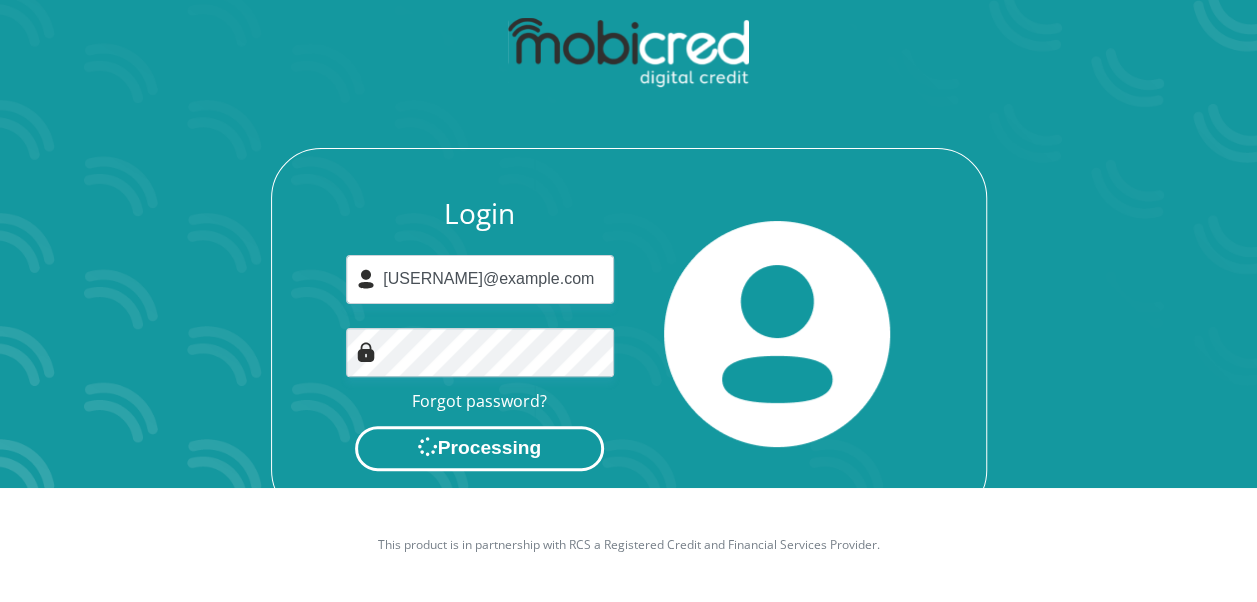 scroll, scrollTop: 0, scrollLeft: 0, axis: both 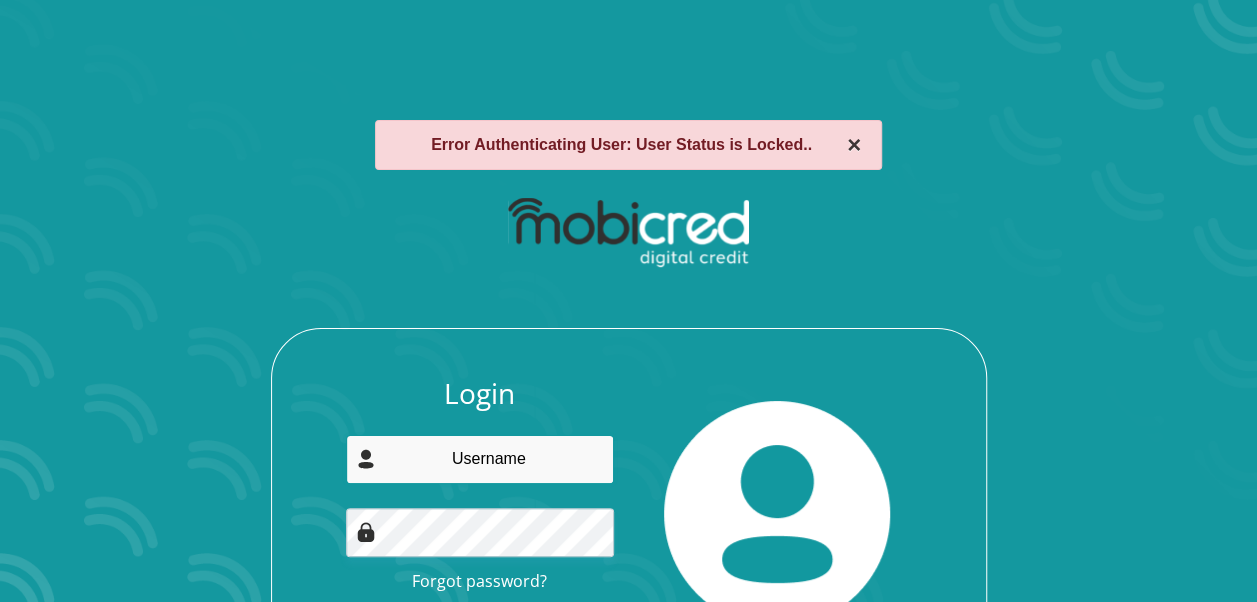 type on "[EMAIL]" 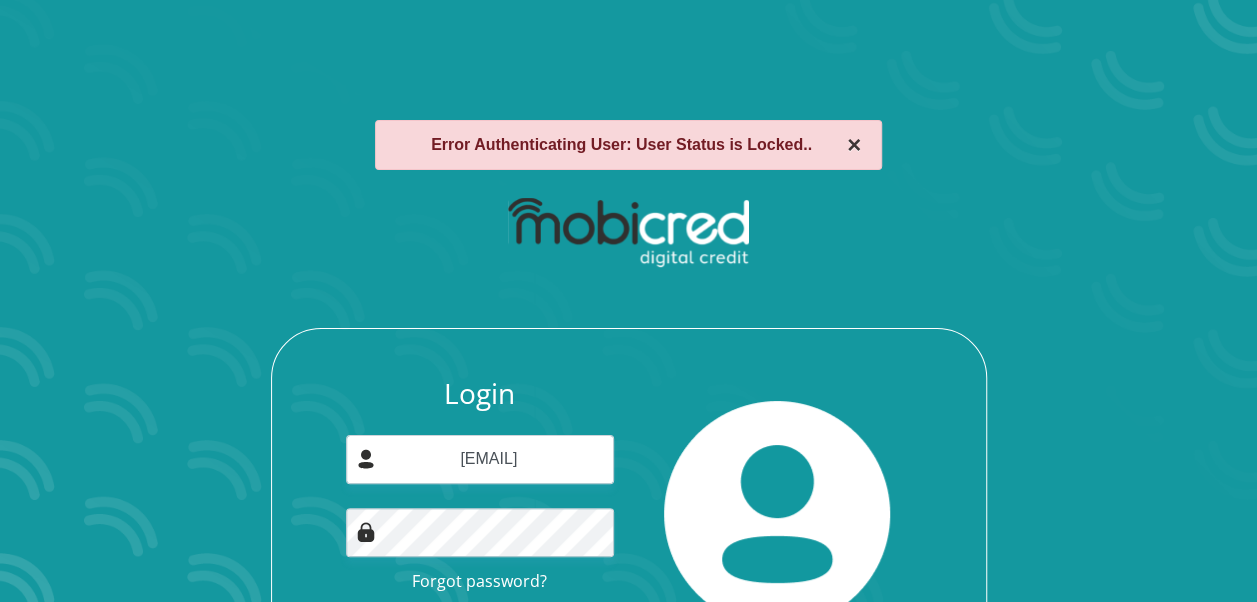 click on "×" at bounding box center (854, 145) 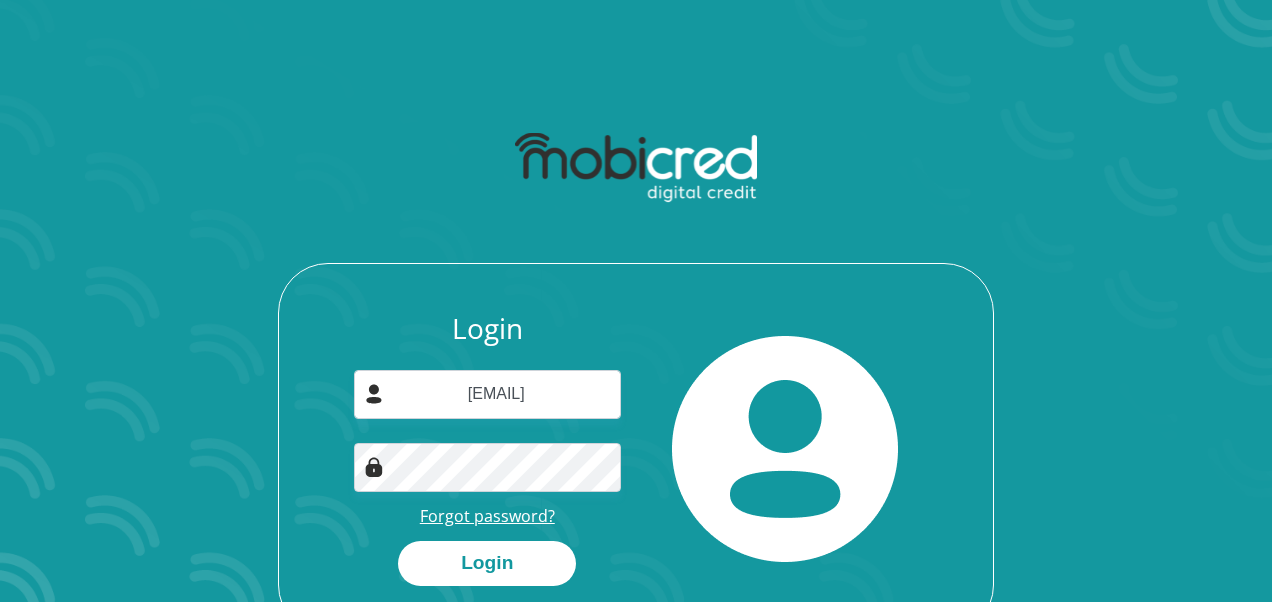 click on "Forgot password?" at bounding box center [487, 516] 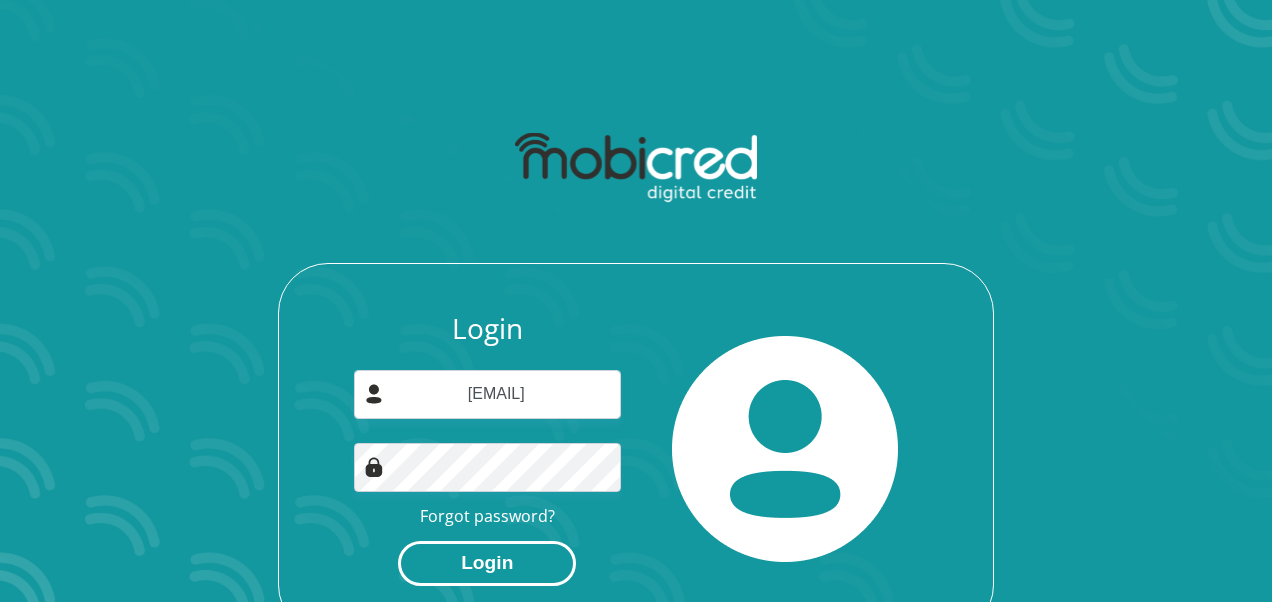 click on "Login" at bounding box center [487, 563] 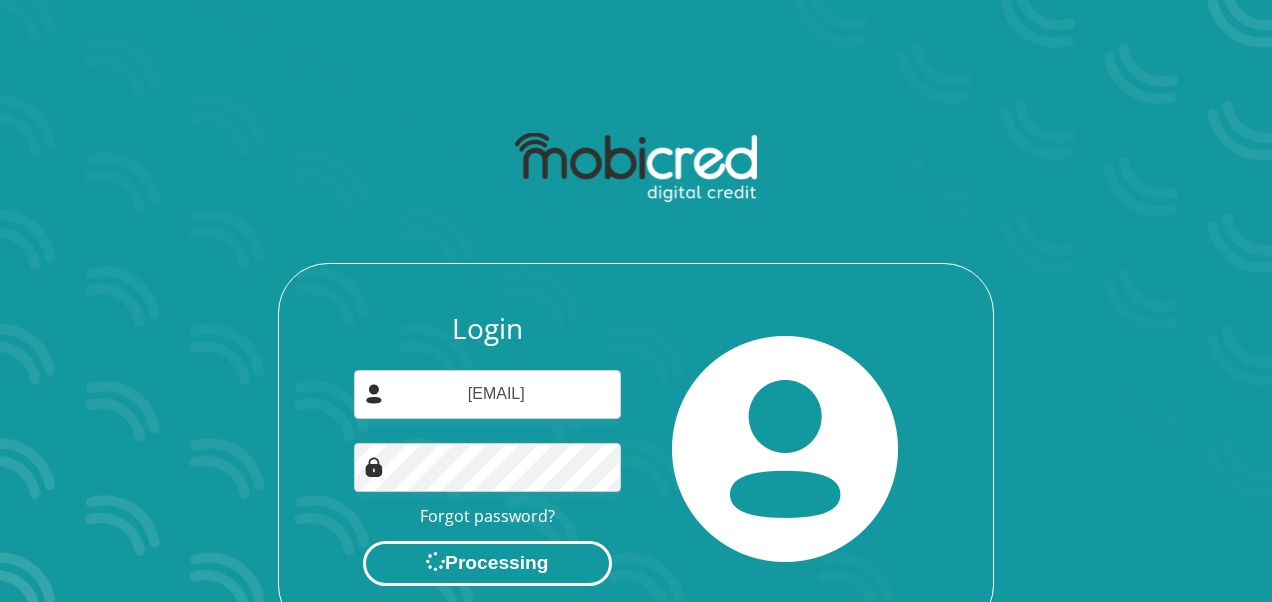 scroll, scrollTop: 0, scrollLeft: 0, axis: both 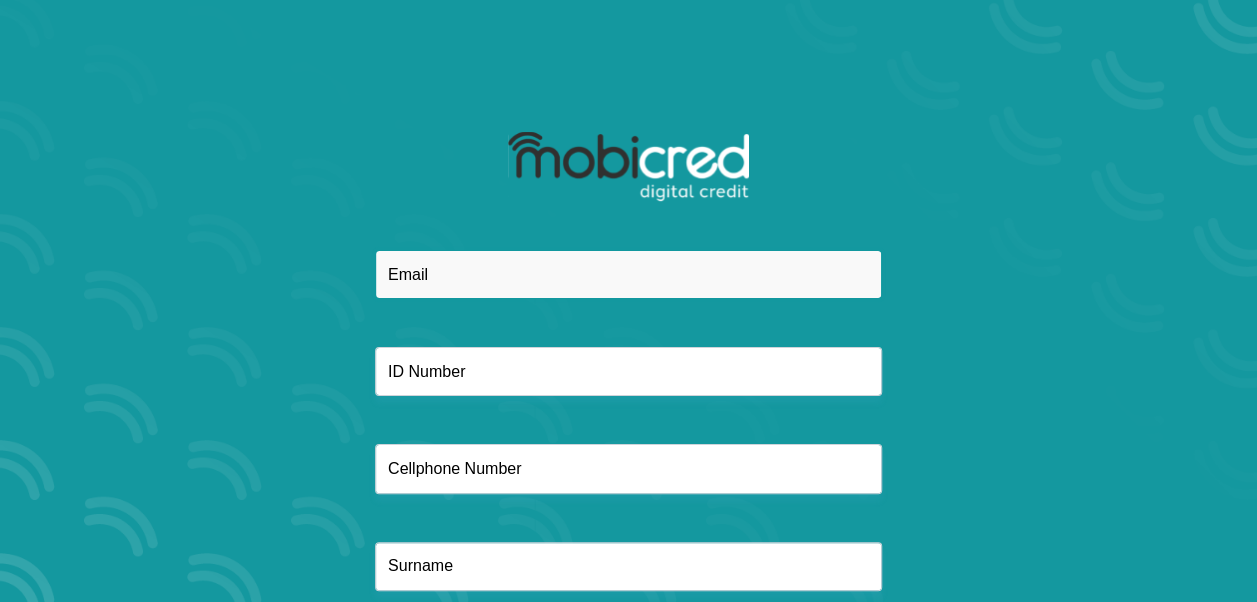click at bounding box center (628, 274) 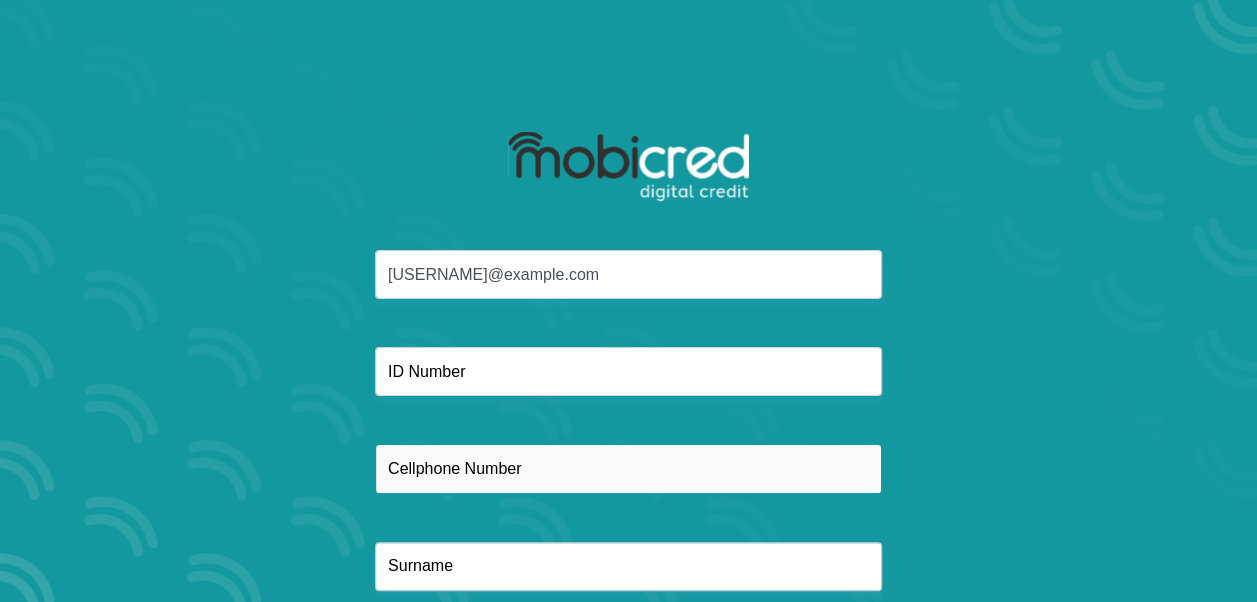 type on "[PHONE]" 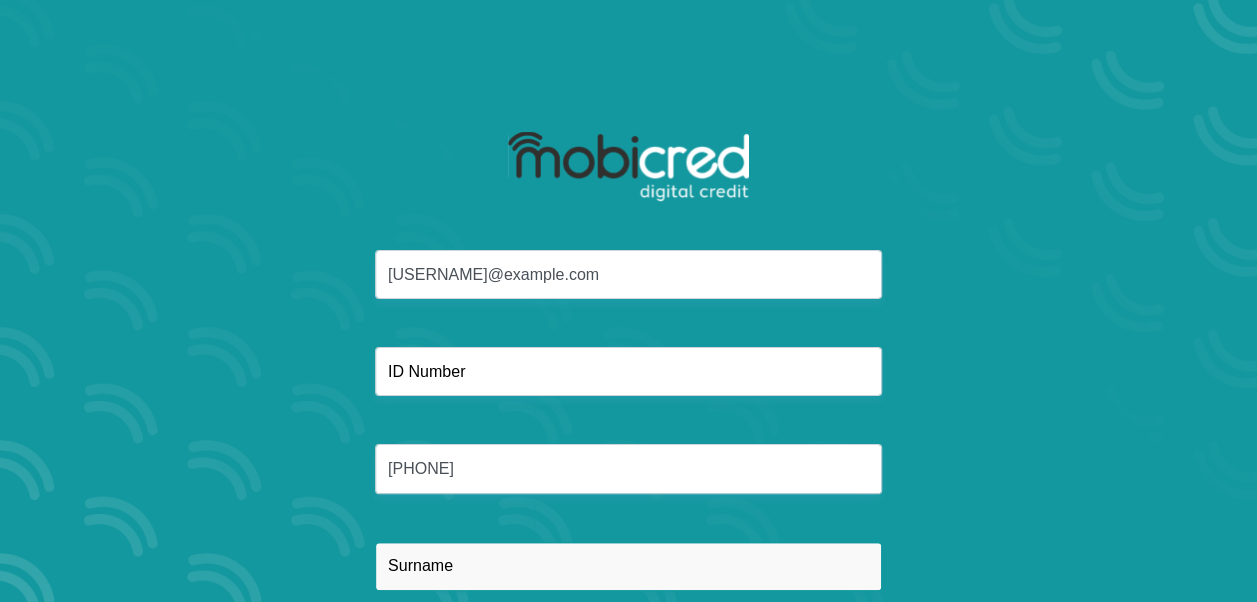 type on "[NAME]" 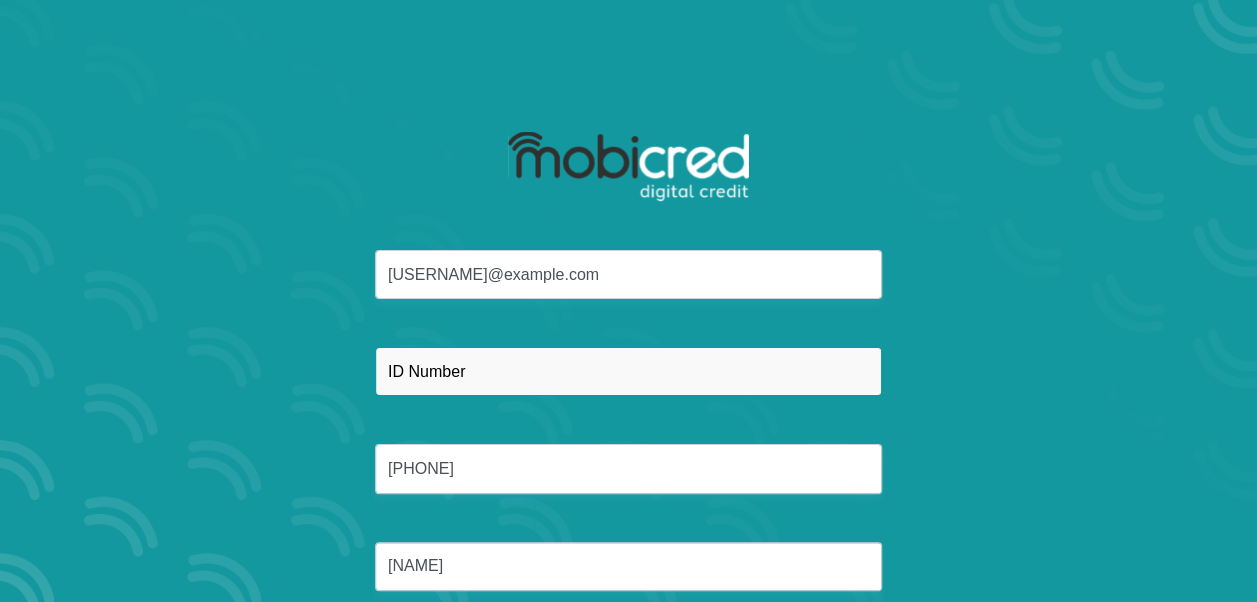 click at bounding box center [628, 371] 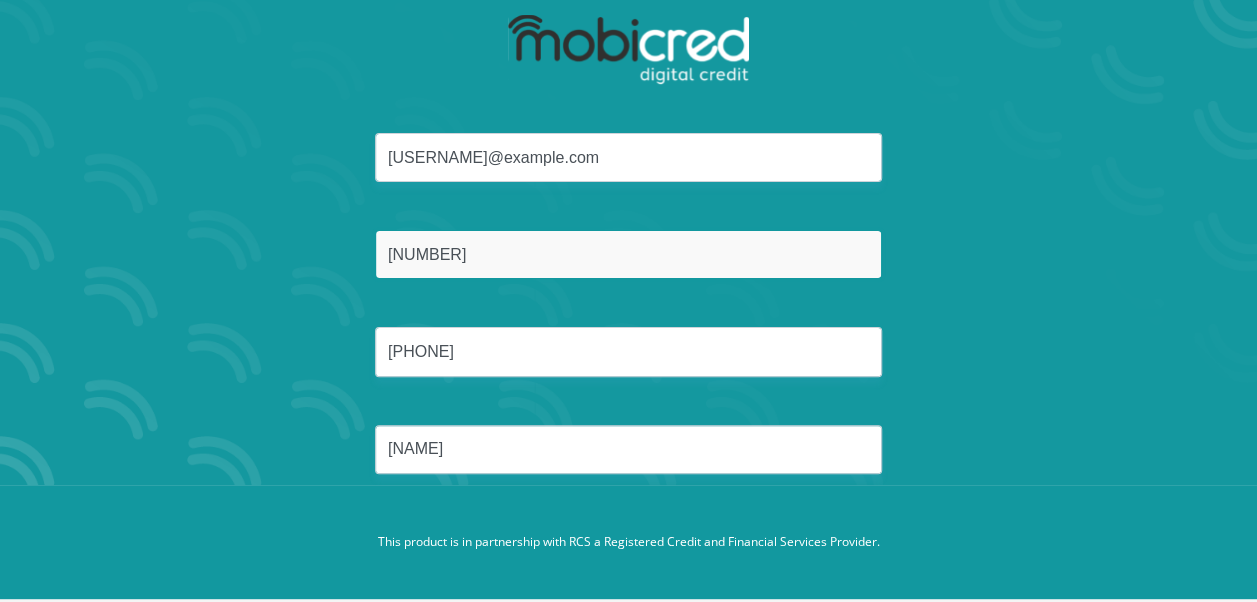 scroll, scrollTop: 0, scrollLeft: 0, axis: both 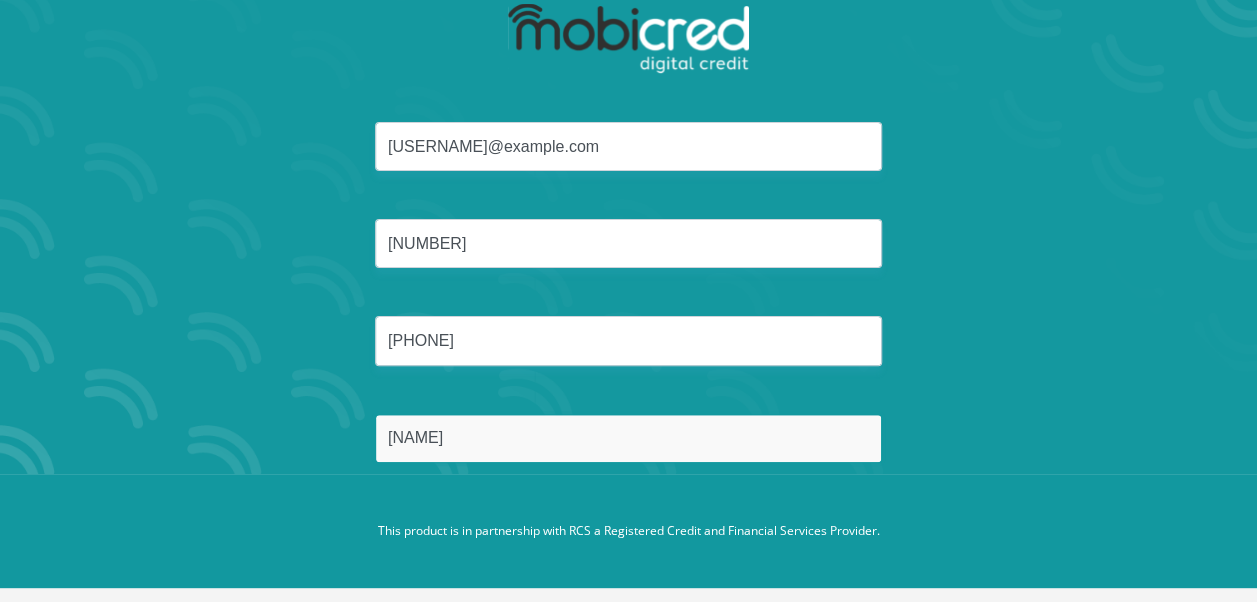 click on "mashaba" at bounding box center (628, 438) 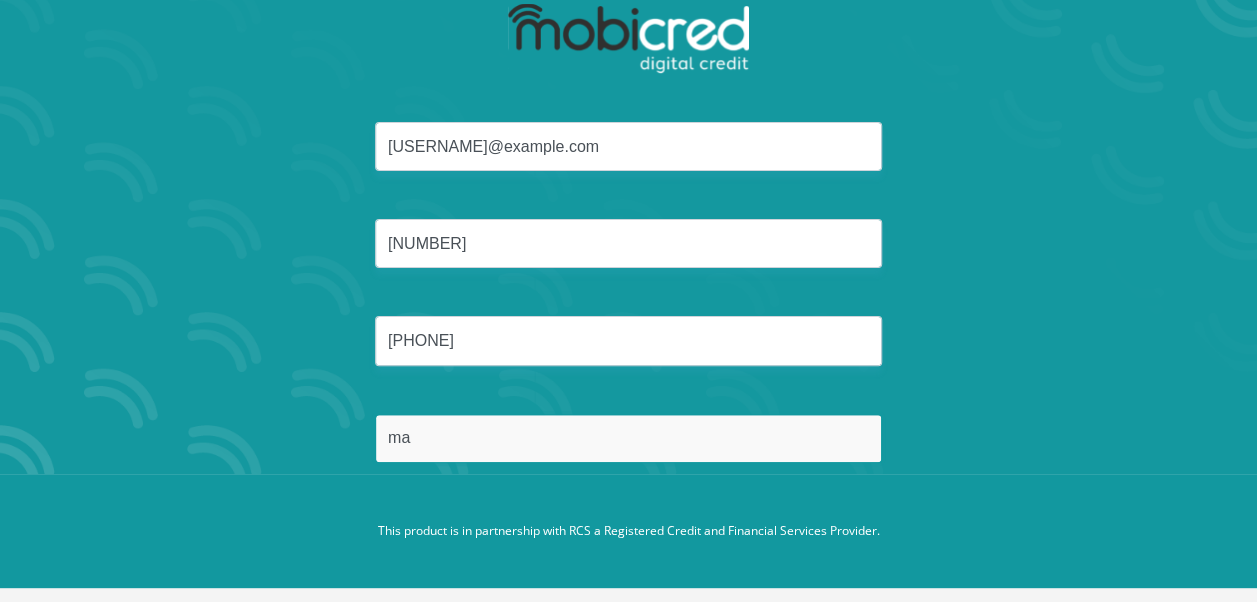 type on "m" 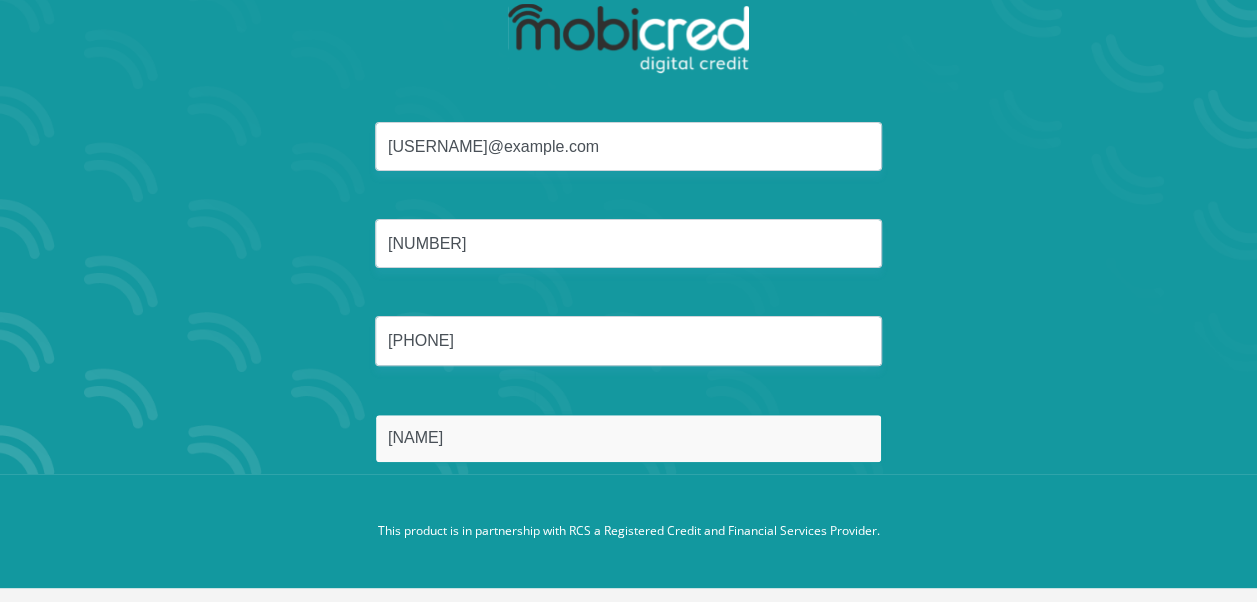 type on "Mashaba" 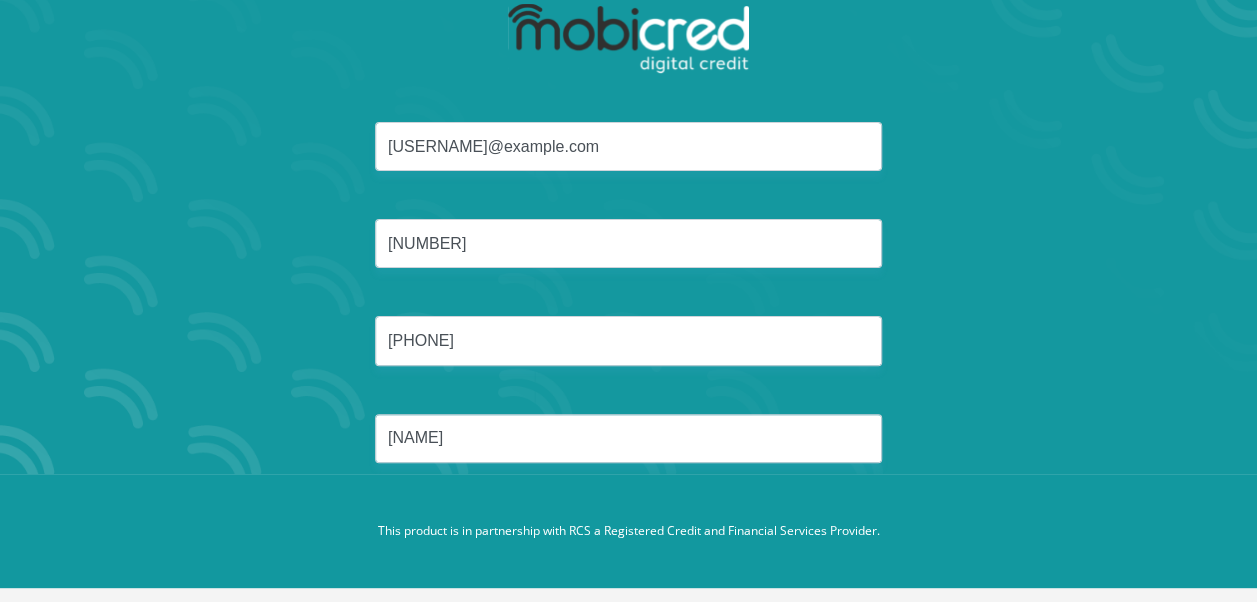 click on "This product is in partnership with RCS a Registered Credit and Financial Services Provider." at bounding box center [628, 531] 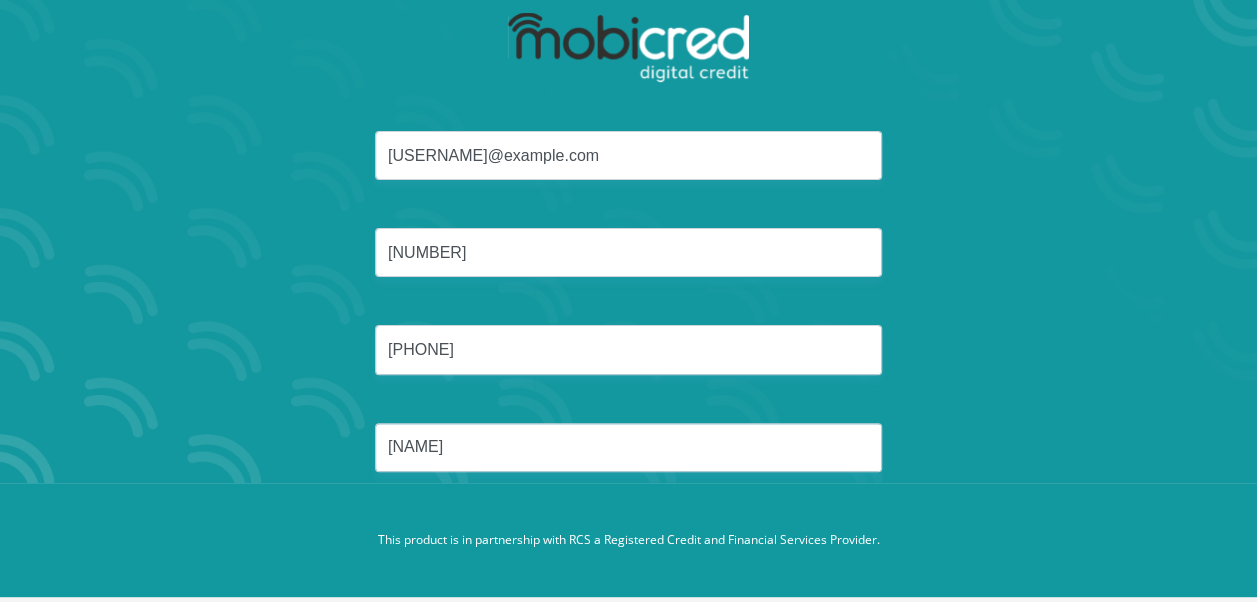scroll, scrollTop: 128, scrollLeft: 0, axis: vertical 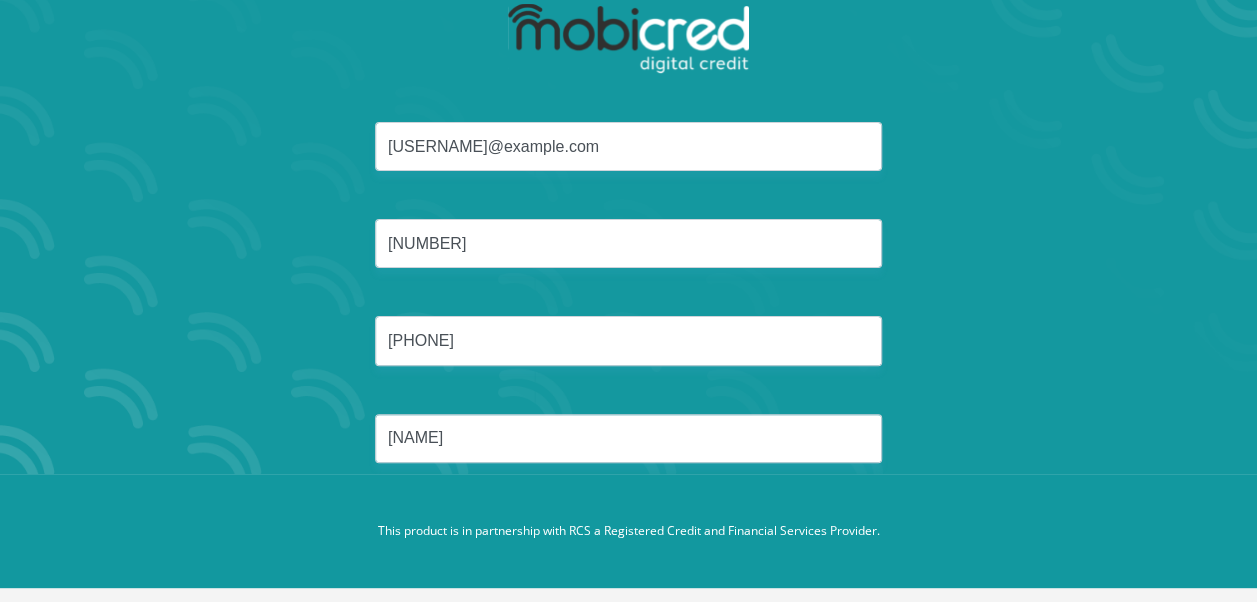 click on "This product is in partnership with RCS a Registered Credit and Financial Services Provider." at bounding box center (628, 531) 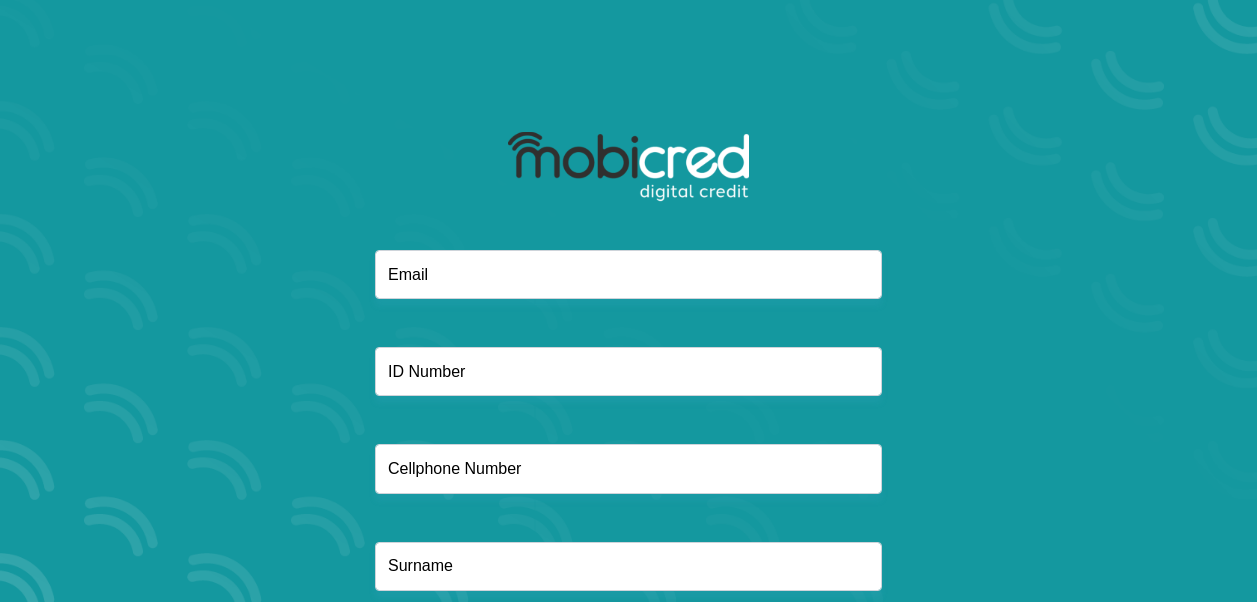 scroll, scrollTop: 128, scrollLeft: 0, axis: vertical 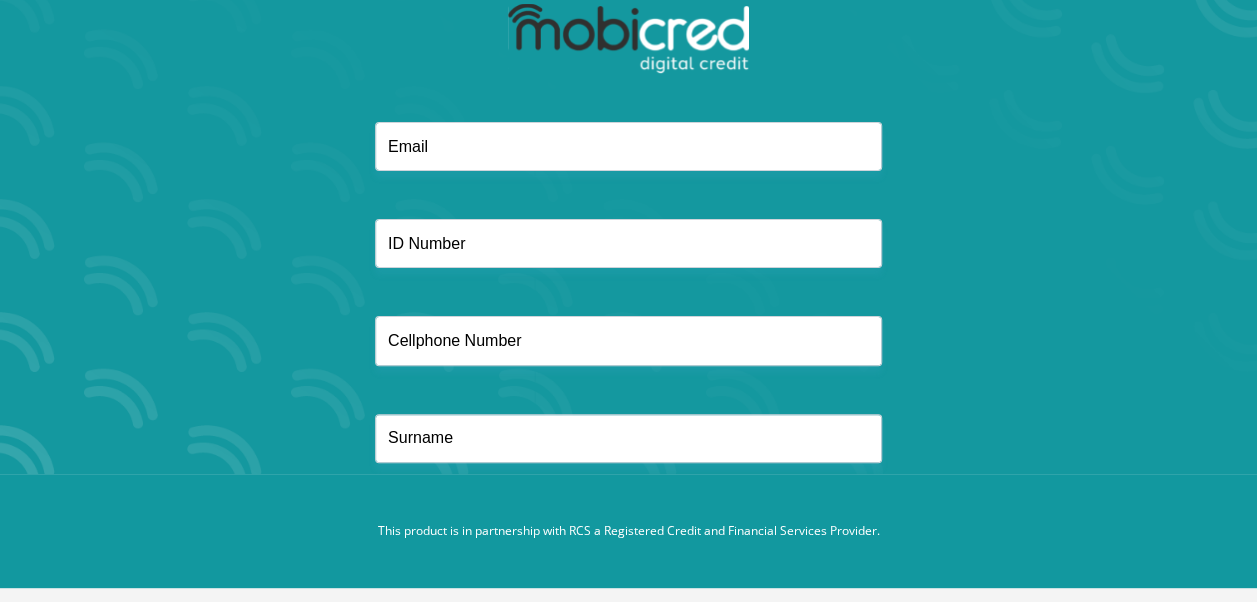 click on "Reset Password" at bounding box center (629, 274) 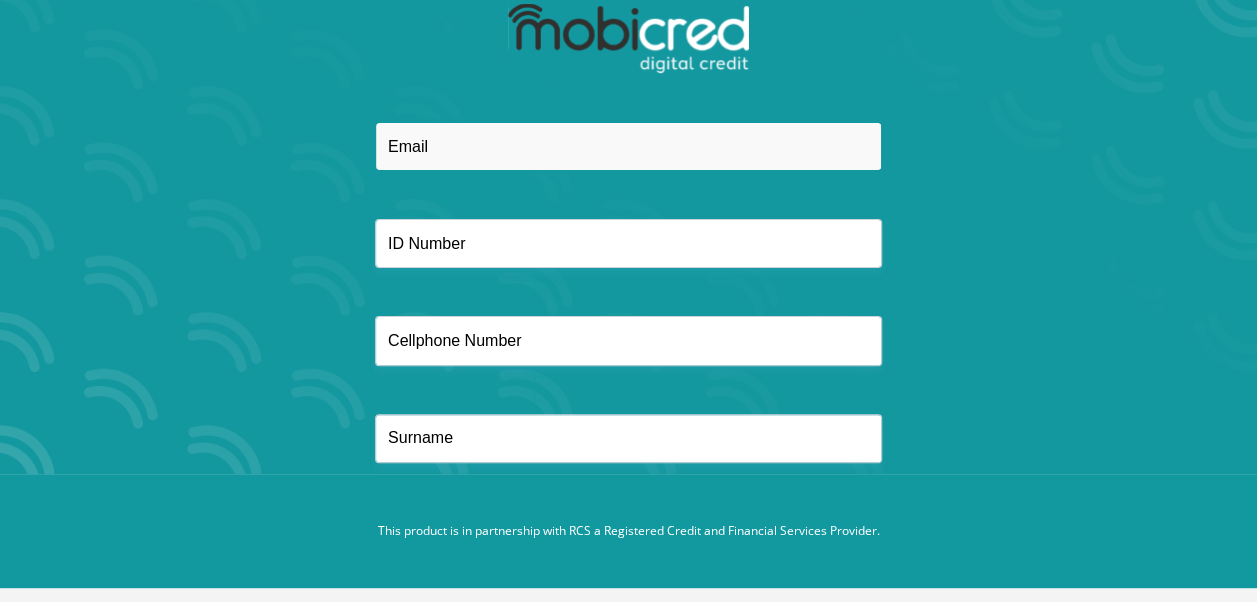click at bounding box center [628, 146] 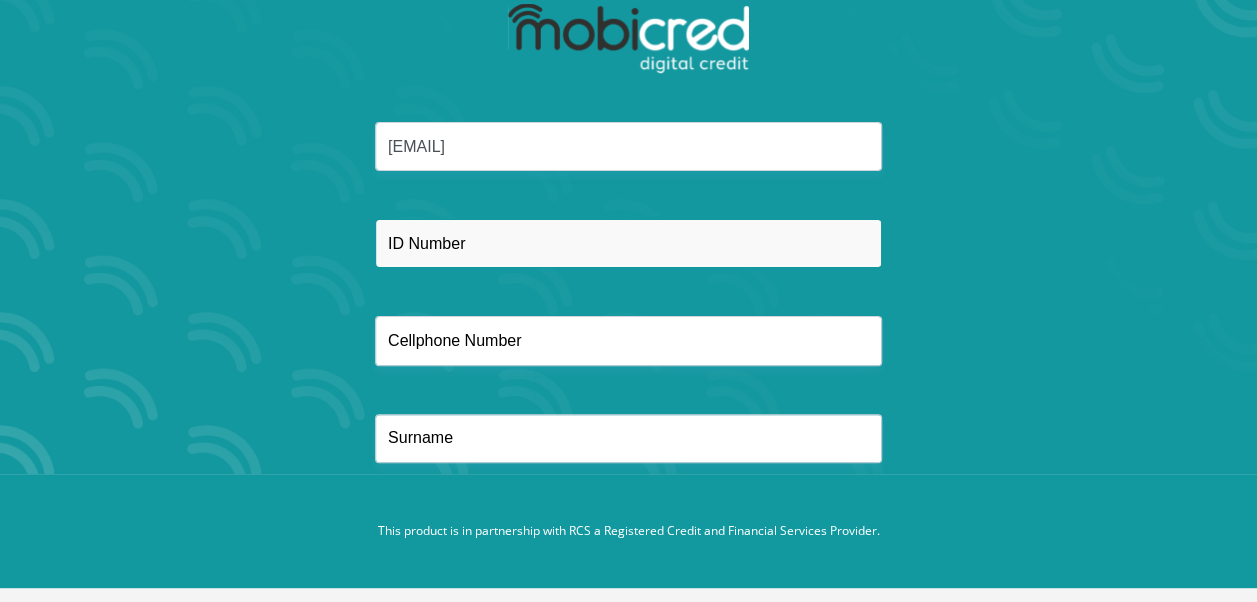 type on "[PHONE]" 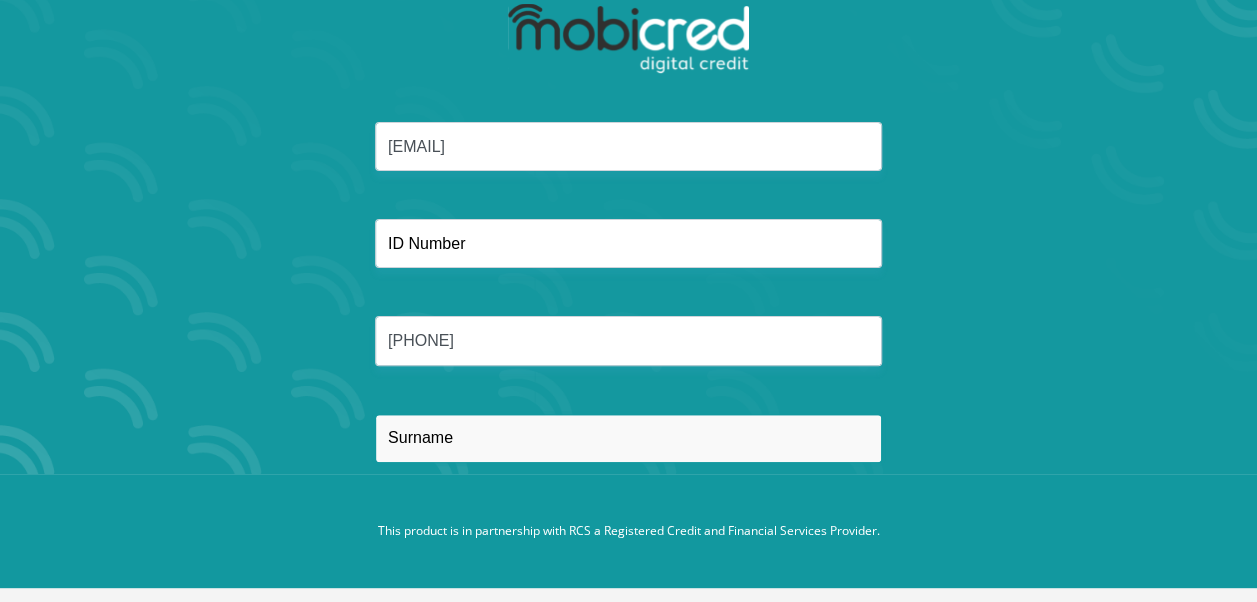 type on "[NAME]" 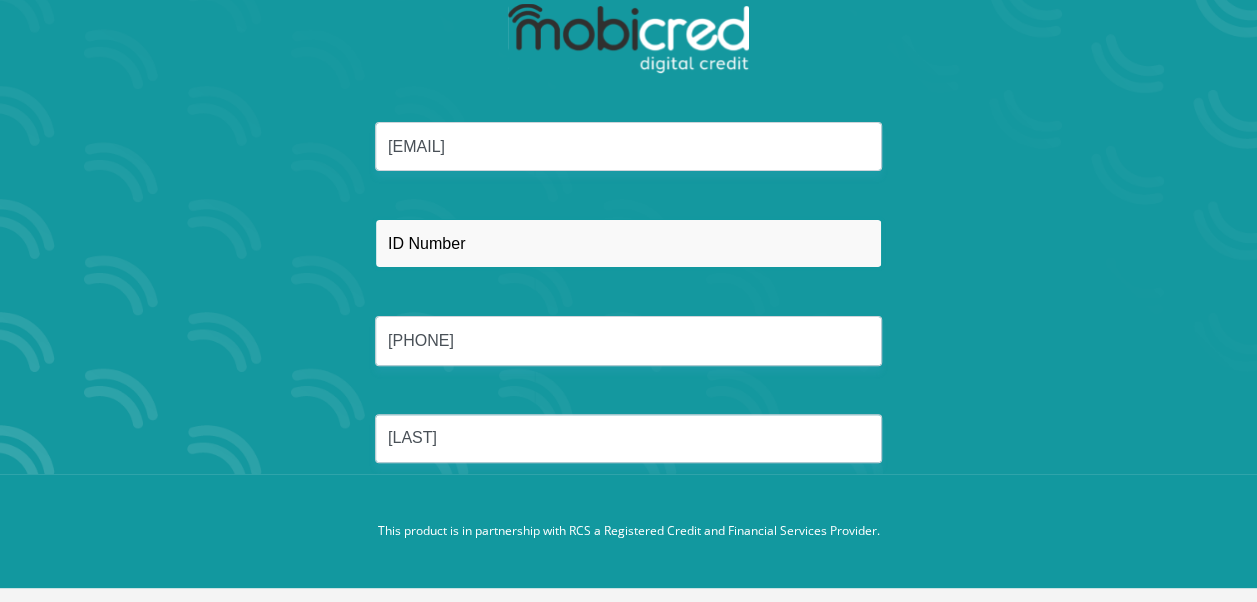click at bounding box center [628, 243] 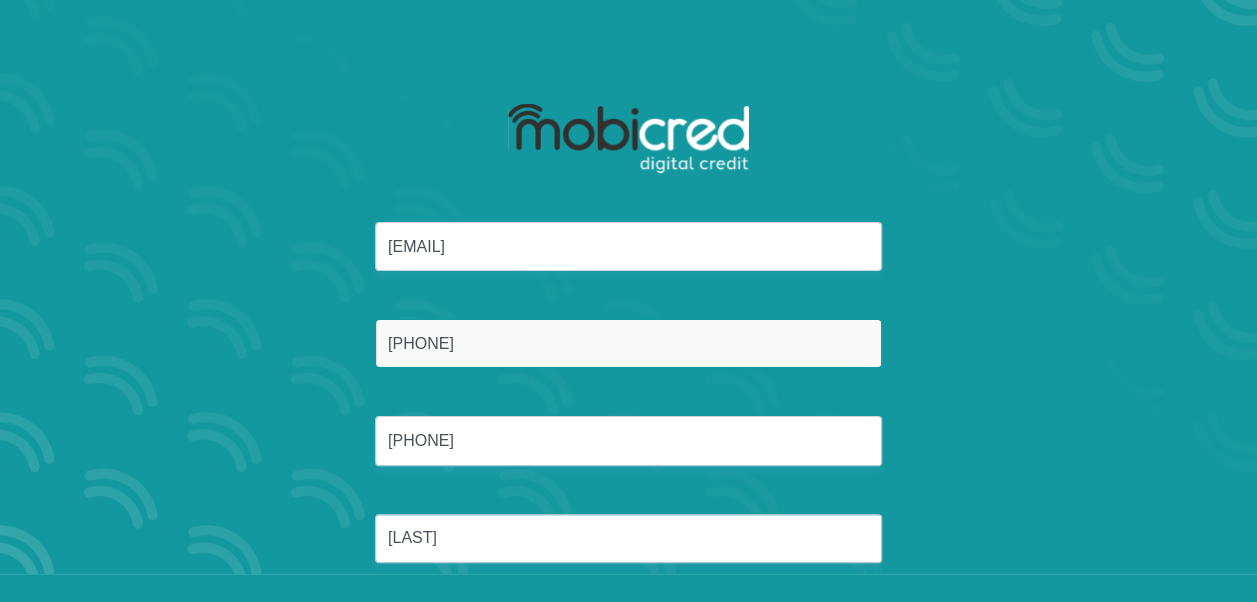 scroll, scrollTop: 0, scrollLeft: 0, axis: both 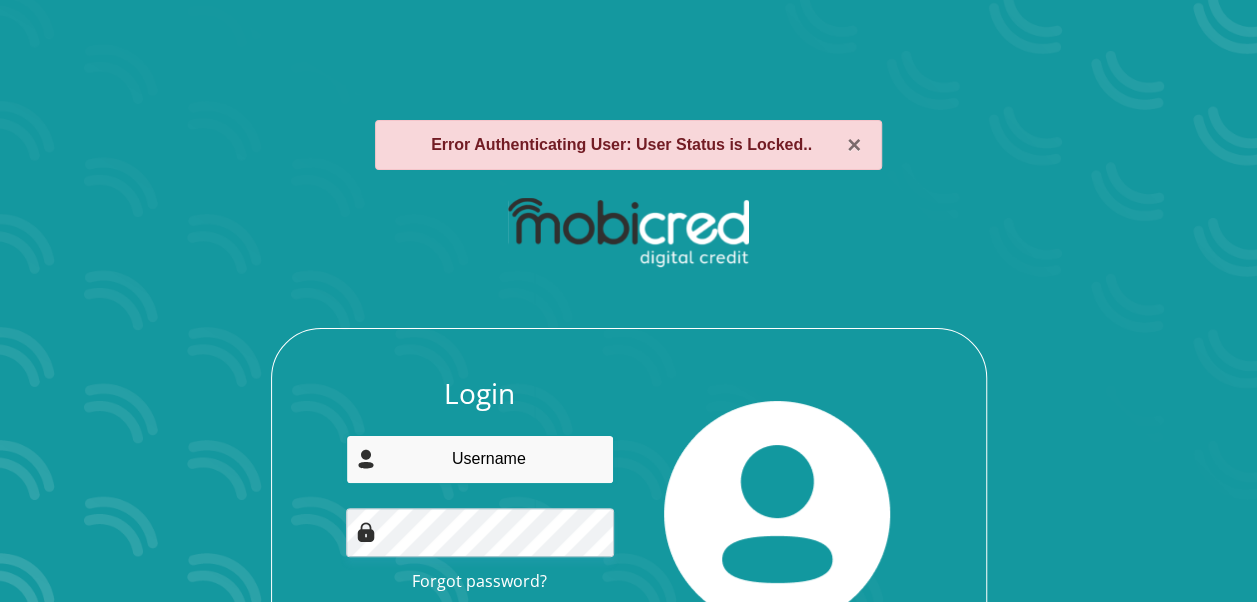 type on "[EMAIL]" 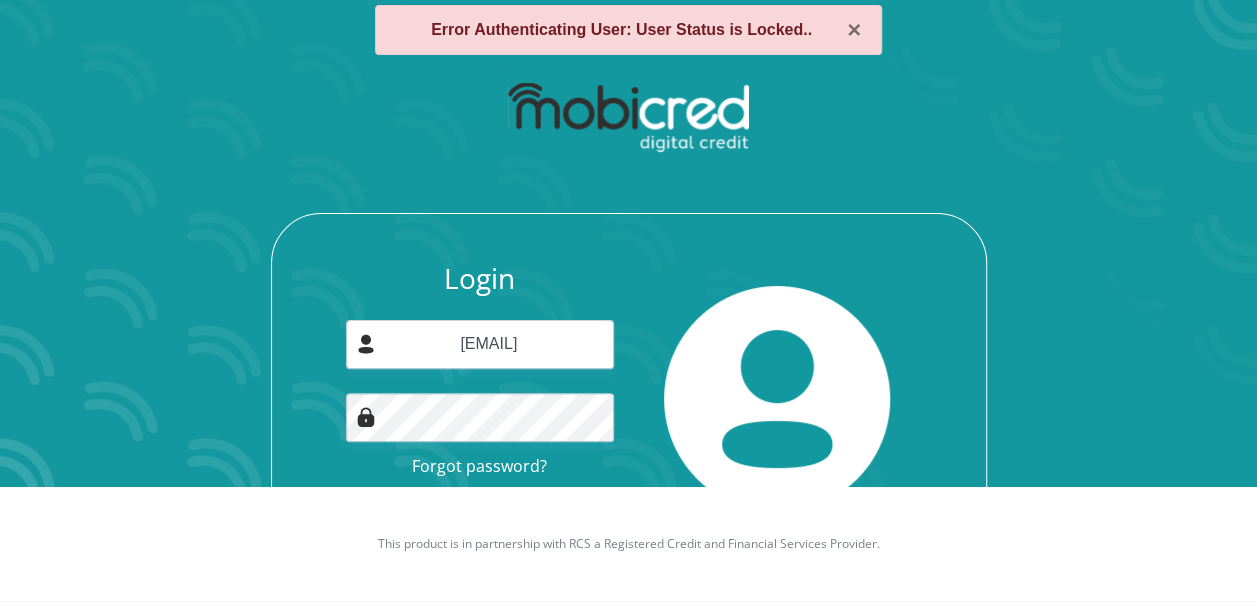 scroll, scrollTop: 128, scrollLeft: 0, axis: vertical 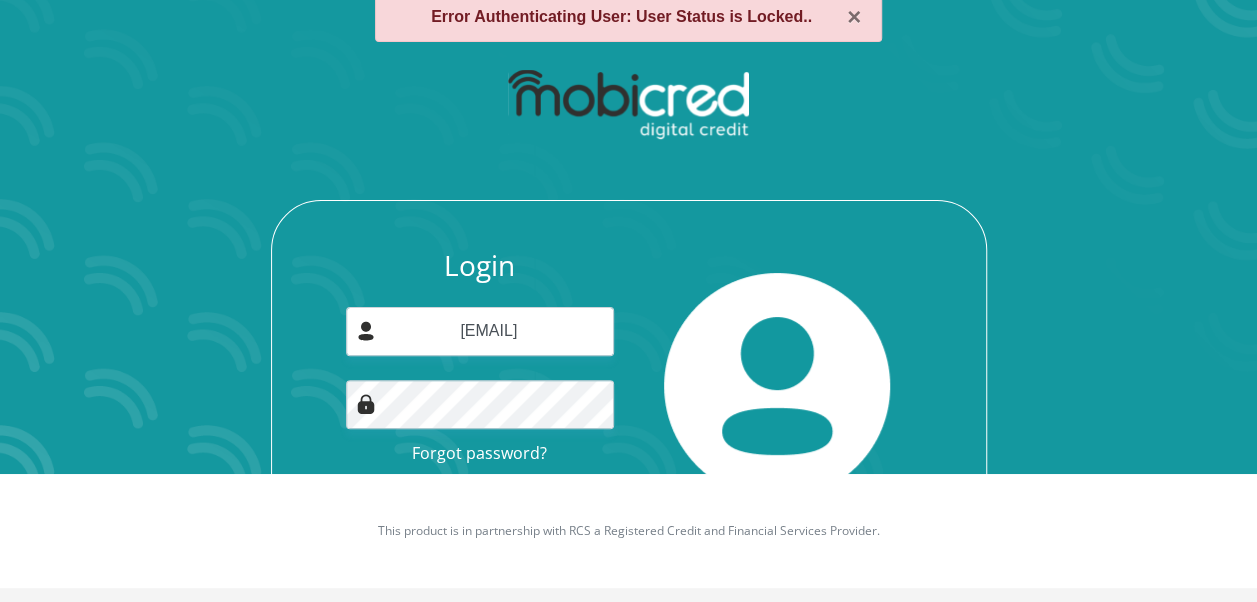 click on "Login
[EMAIL]
Forgot password?
Login" at bounding box center [480, 386] 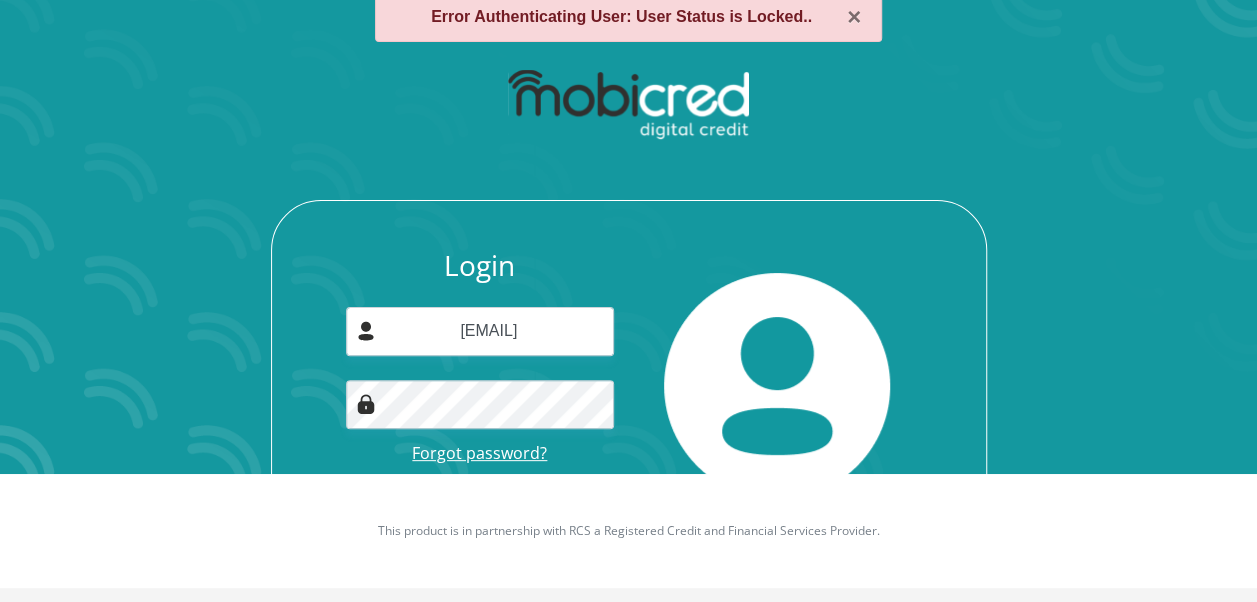 click on "Forgot password?" at bounding box center (479, 453) 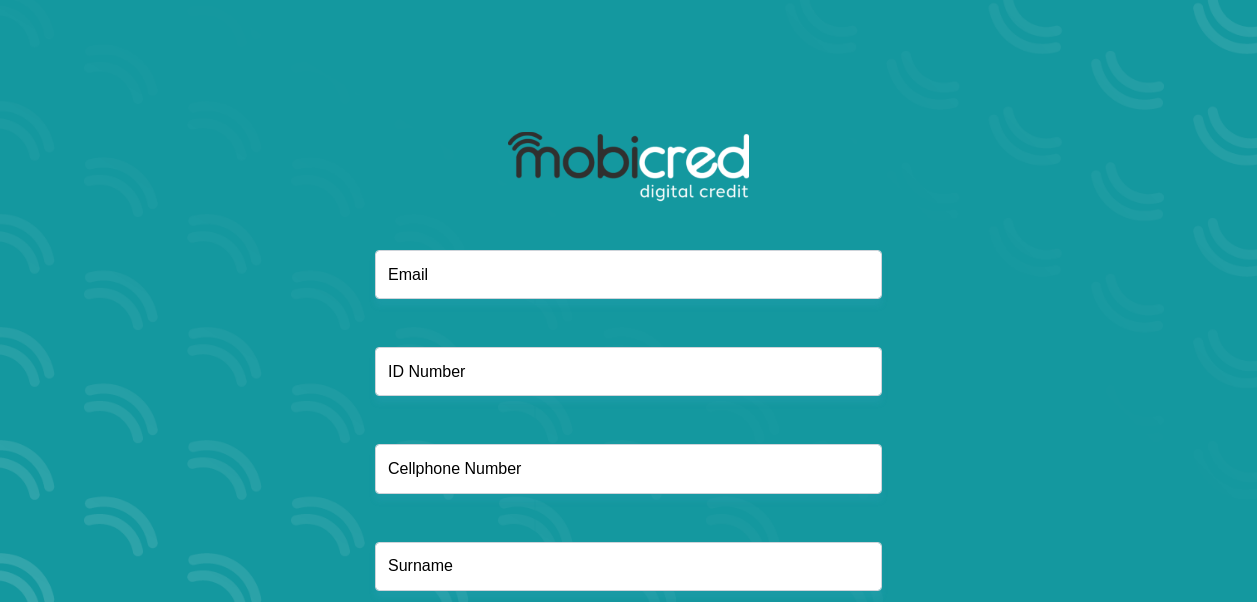 scroll, scrollTop: 0, scrollLeft: 0, axis: both 